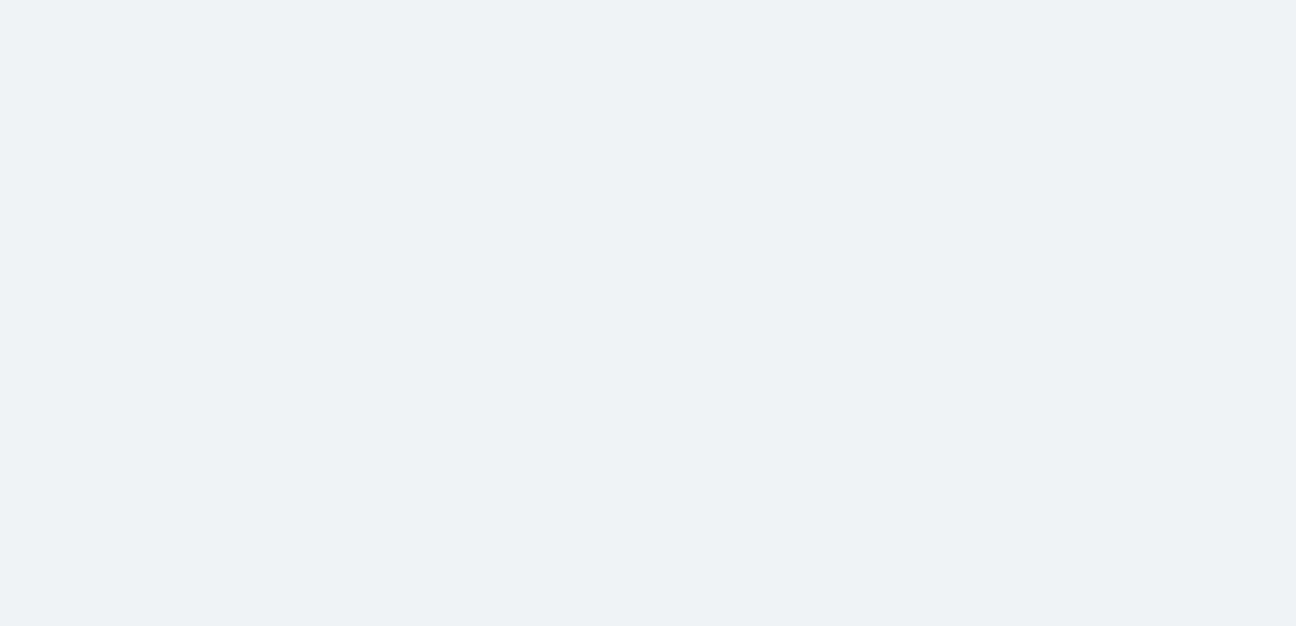 scroll, scrollTop: 0, scrollLeft: 0, axis: both 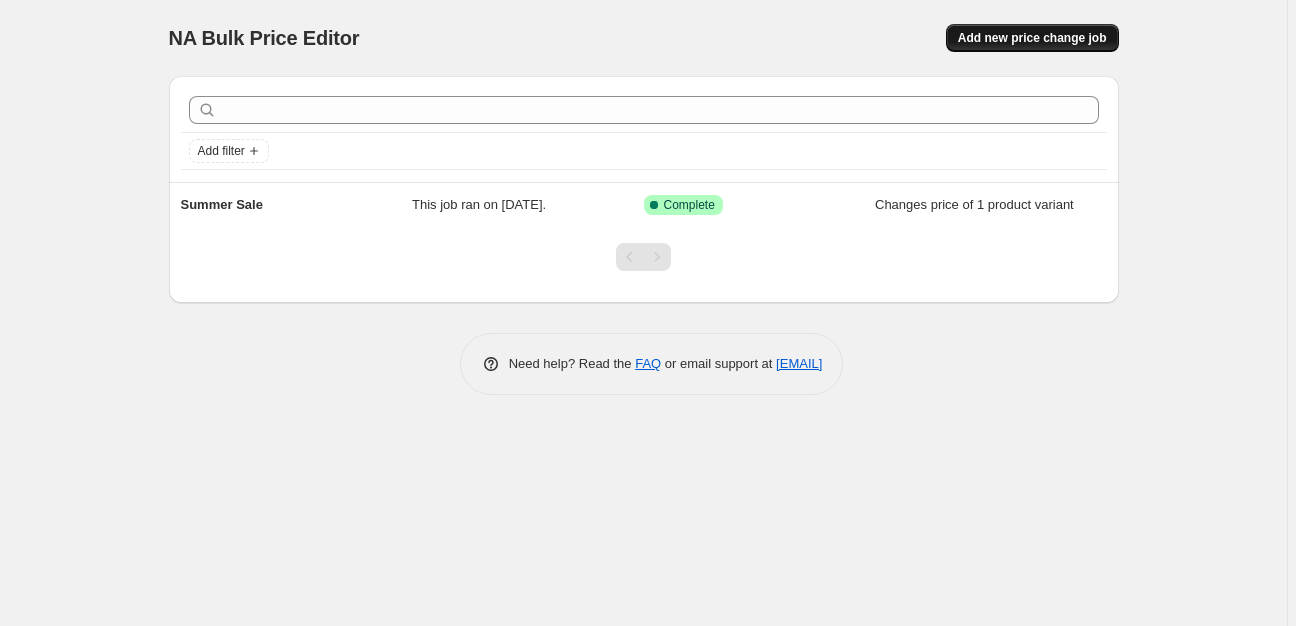 click on "Add new price change job" at bounding box center (1032, 38) 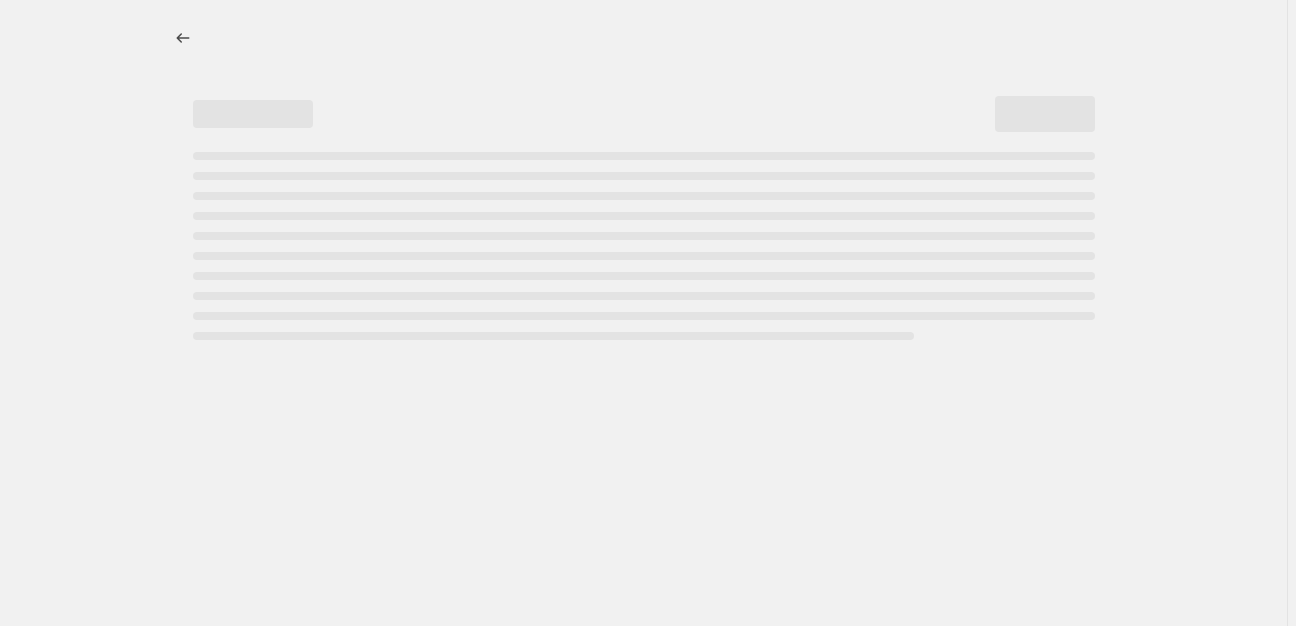 select on "percentage" 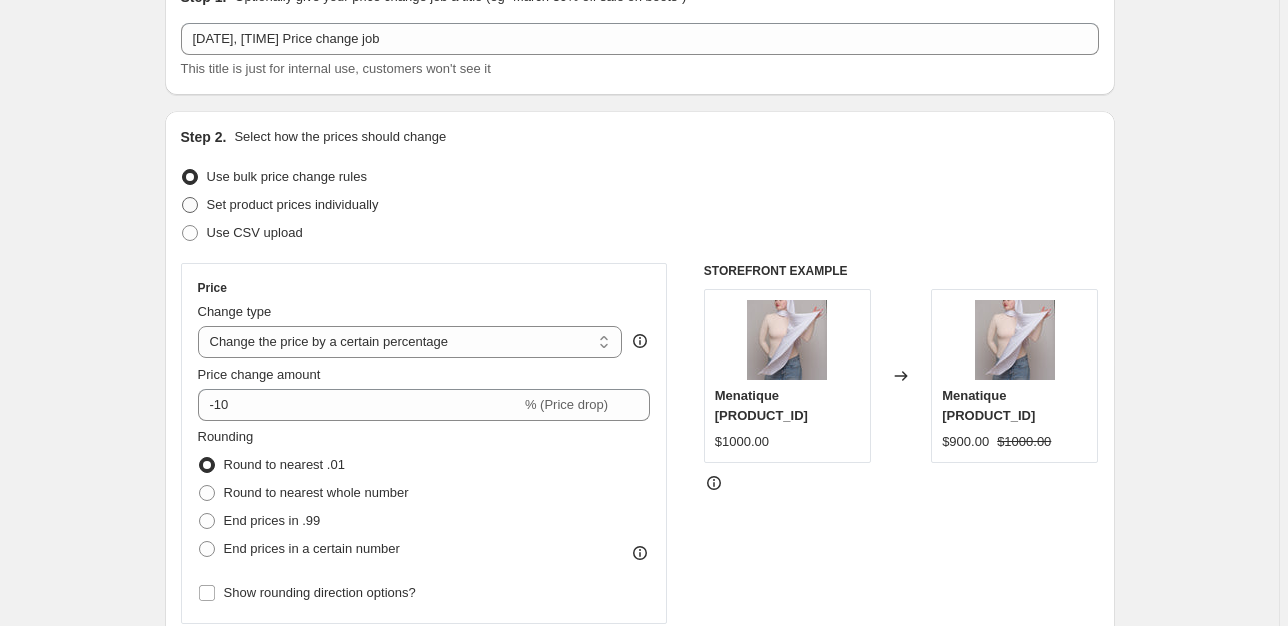 scroll, scrollTop: 211, scrollLeft: 0, axis: vertical 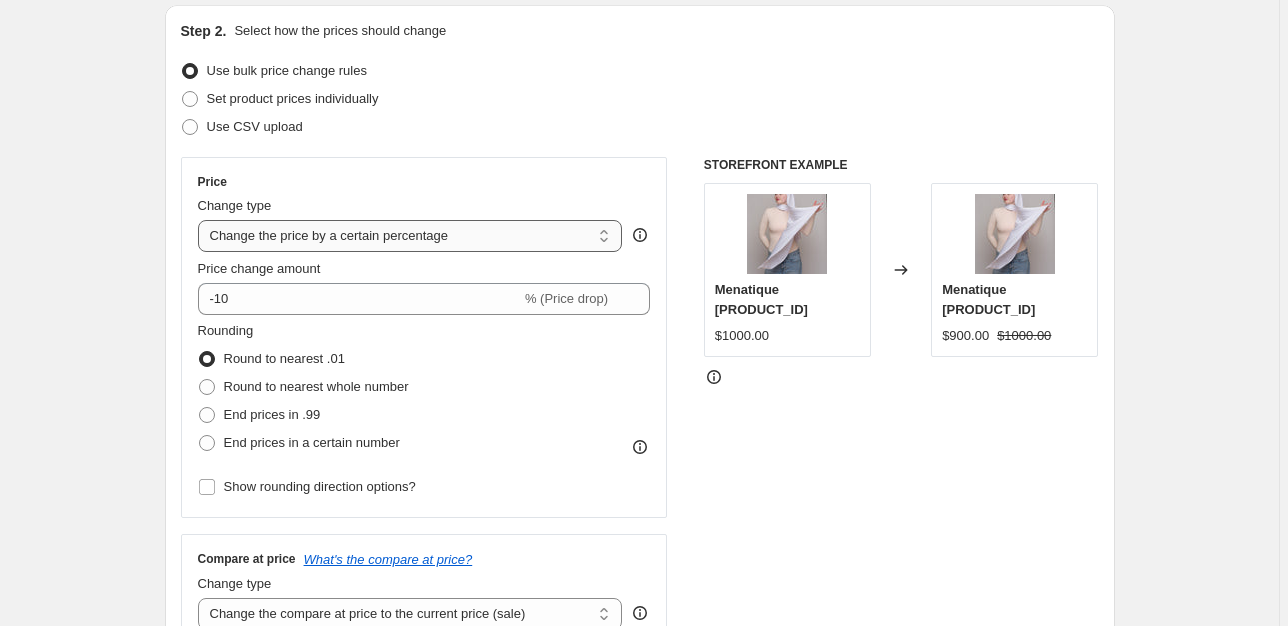 click on "Change the price to a certain amount Change the price by a certain amount Change the price by a certain percentage Change the price to the current compare at price (price before sale) Change the price by a certain amount relative to the compare at price Change the price by a certain percentage relative to the compare at price Don't change the price Change the price by a certain percentage relative to the cost per item Change price to certain cost margin" at bounding box center (410, 236) 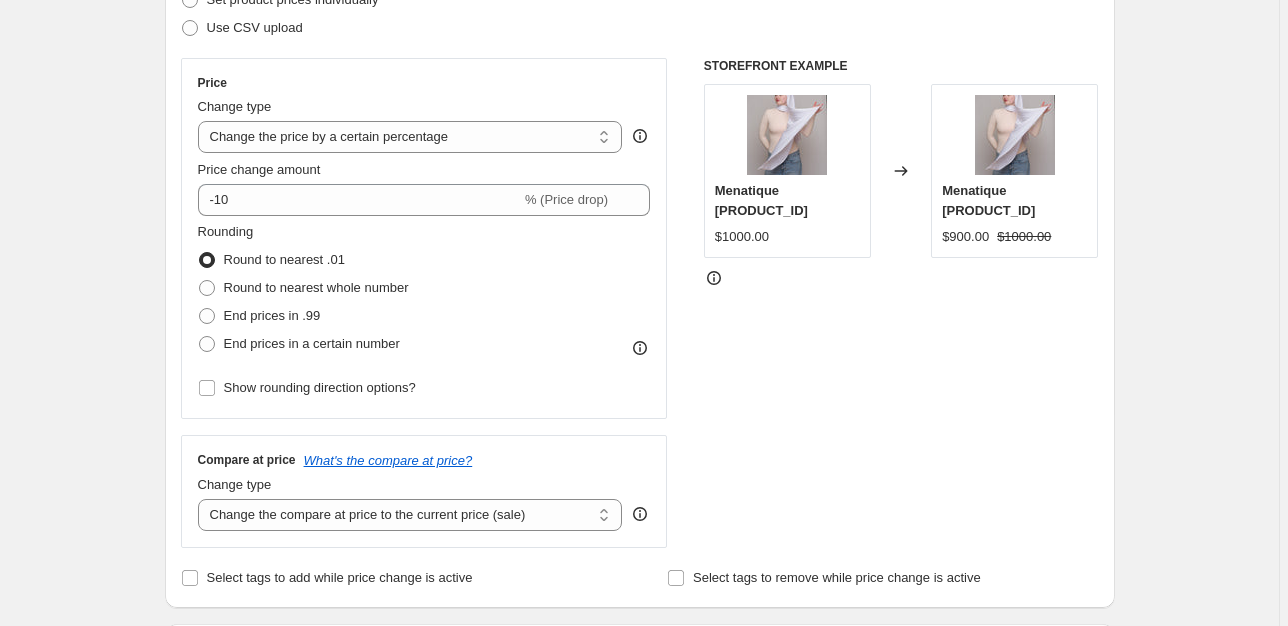 scroll, scrollTop: 422, scrollLeft: 0, axis: vertical 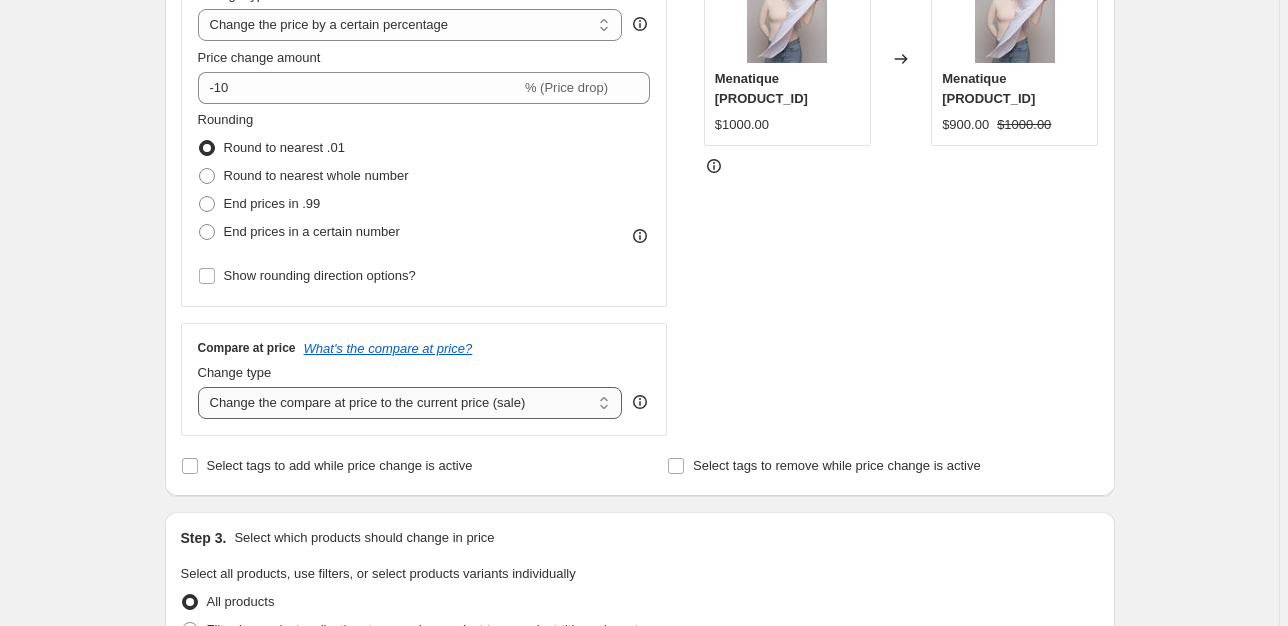 click on "Change the compare at price to the current price (sale) Change the compare at price to a certain amount Change the compare at price by a certain amount Change the compare at price by a certain percentage Change the compare at price by a certain amount relative to the actual price Change the compare at price by a certain percentage relative to the actual price Don't change the compare at price Remove the compare at price" at bounding box center (410, 403) 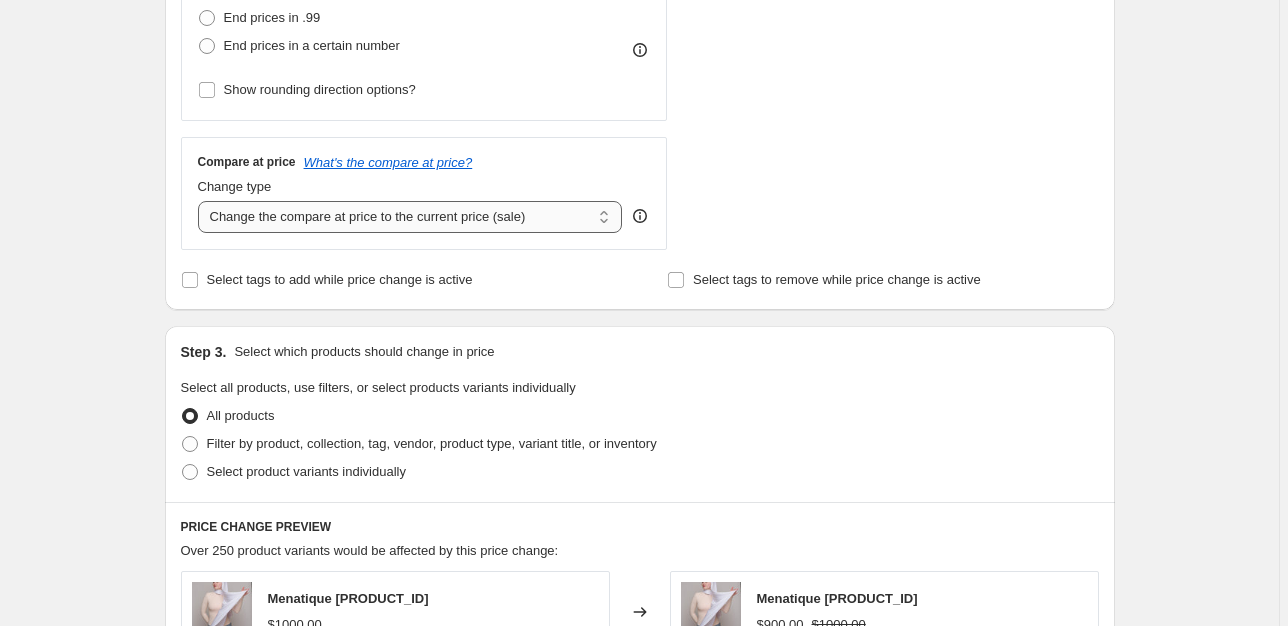 scroll, scrollTop: 633, scrollLeft: 0, axis: vertical 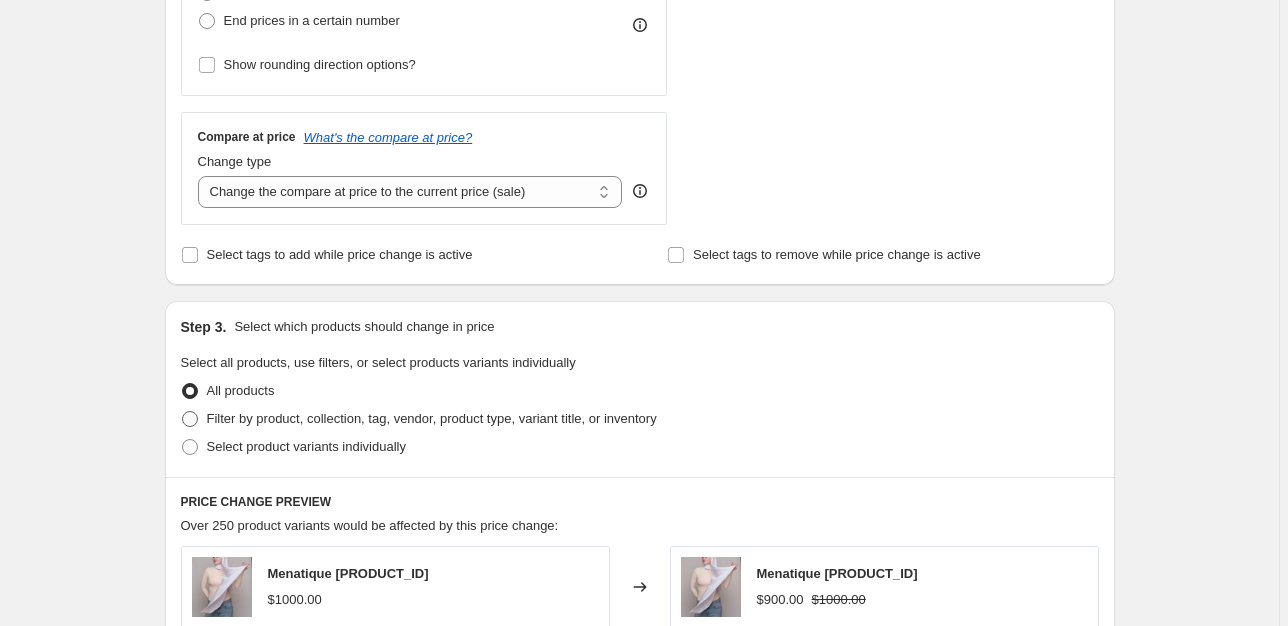 click on "Filter by product, collection, tag, vendor, product type, variant title, or inventory" at bounding box center (432, 418) 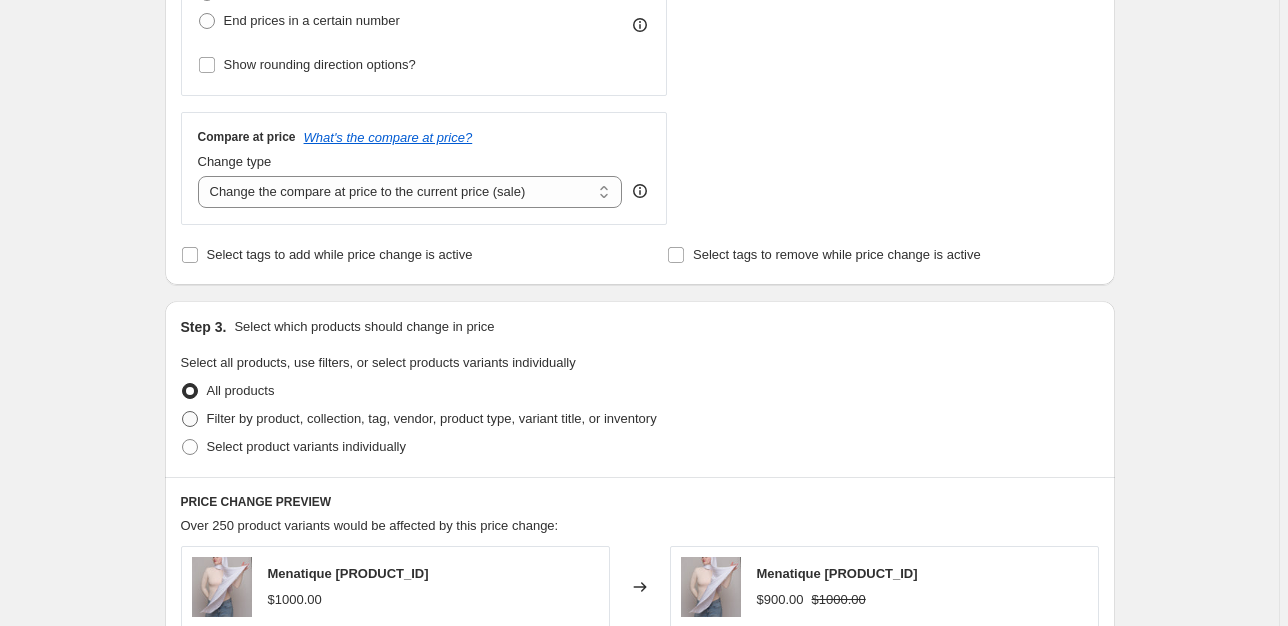 radio on "true" 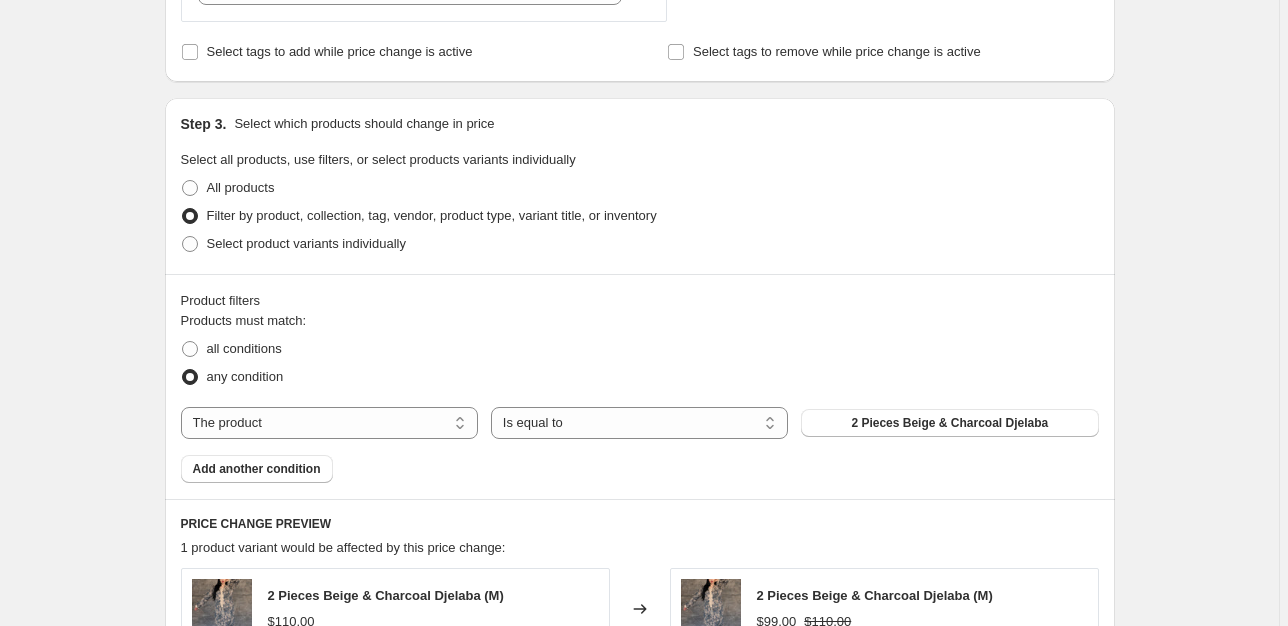 scroll, scrollTop: 844, scrollLeft: 0, axis: vertical 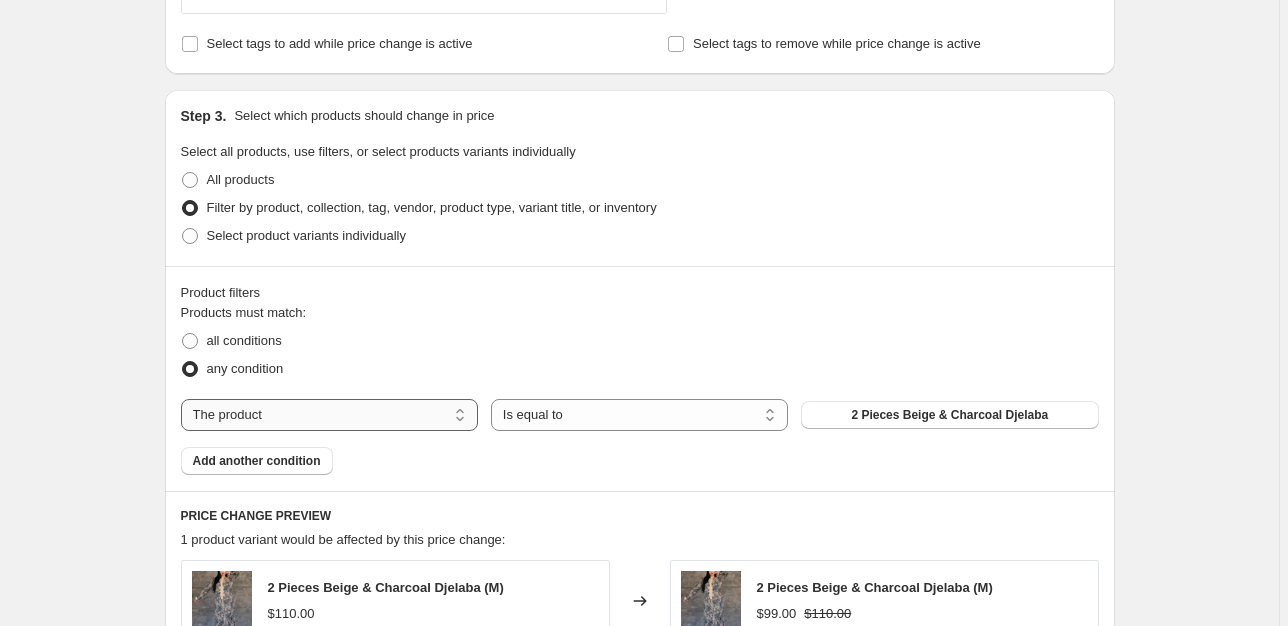 click on "The product The product's collection The product's tag The product's vendor The product's type The product's status The variant's title Inventory quantity" at bounding box center (329, 415) 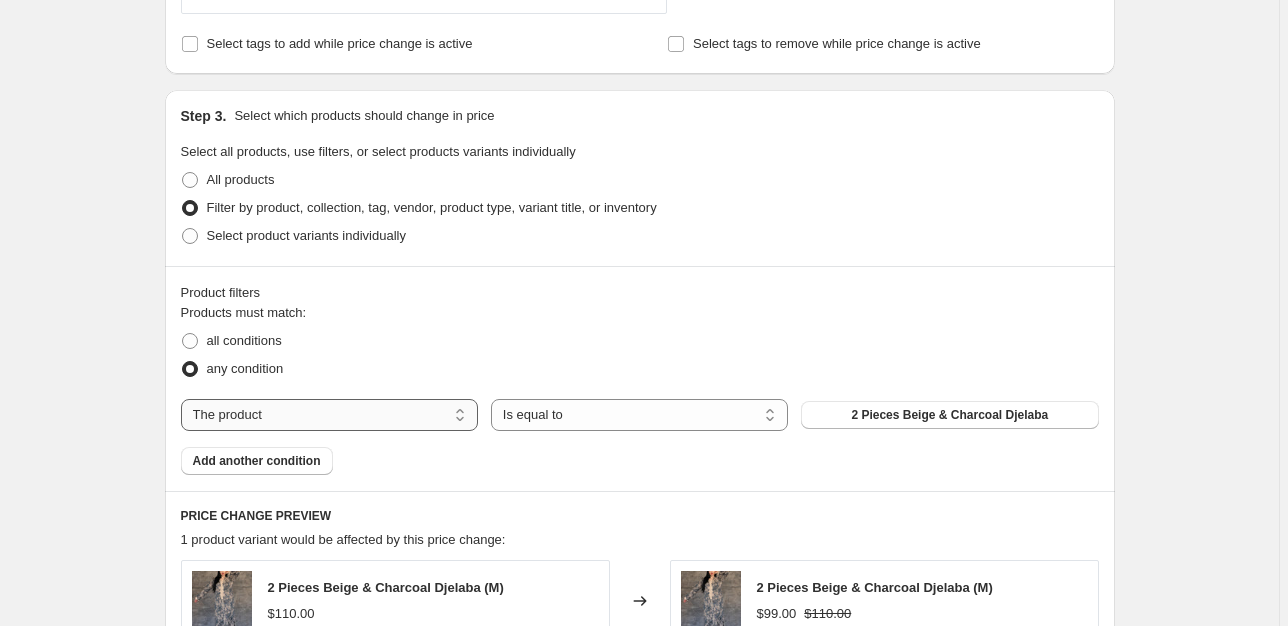 select on "collection" 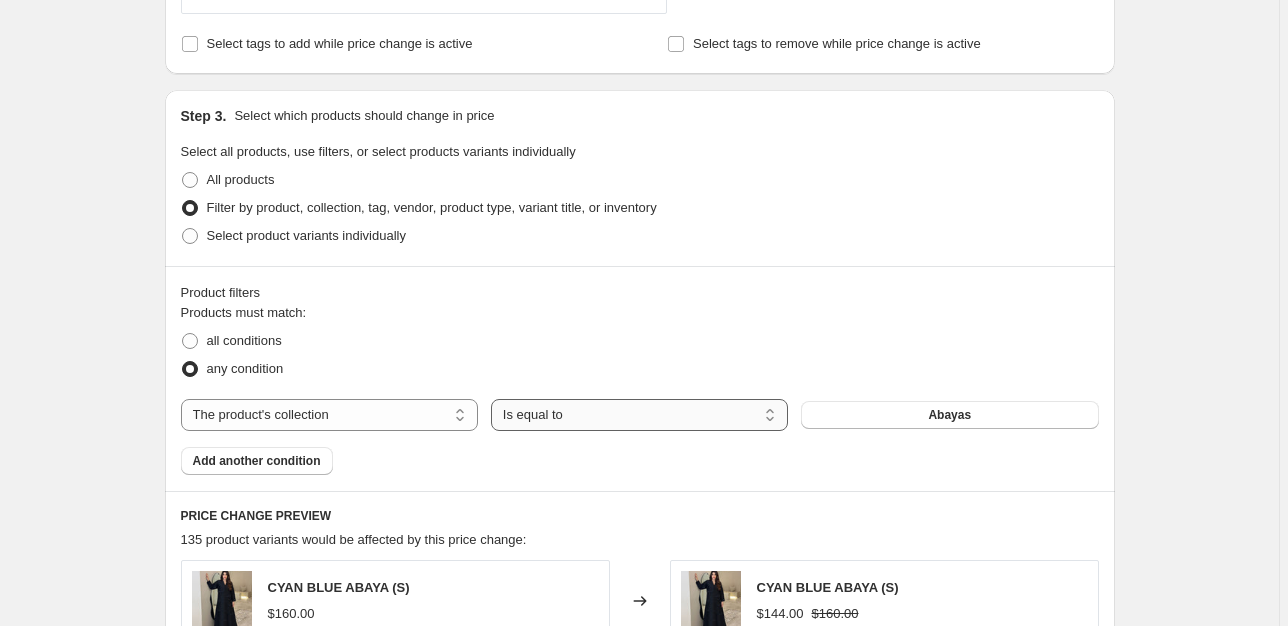 click on "Is equal to Is not equal to" at bounding box center (639, 415) 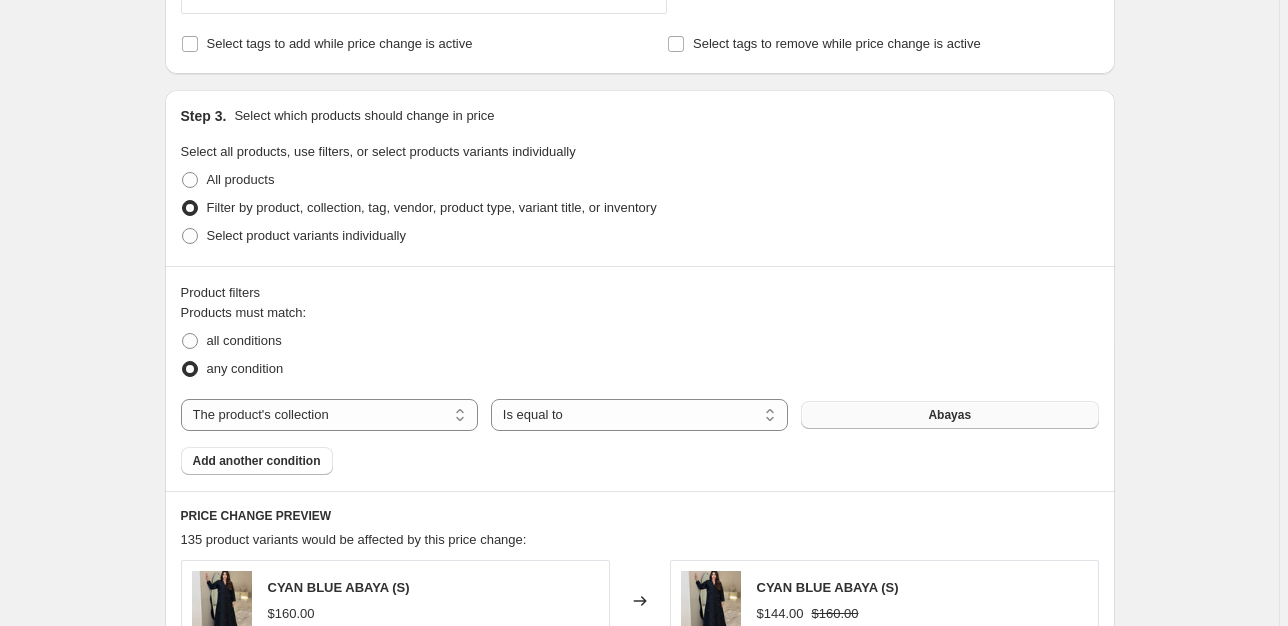 click on "Abayas" at bounding box center (949, 415) 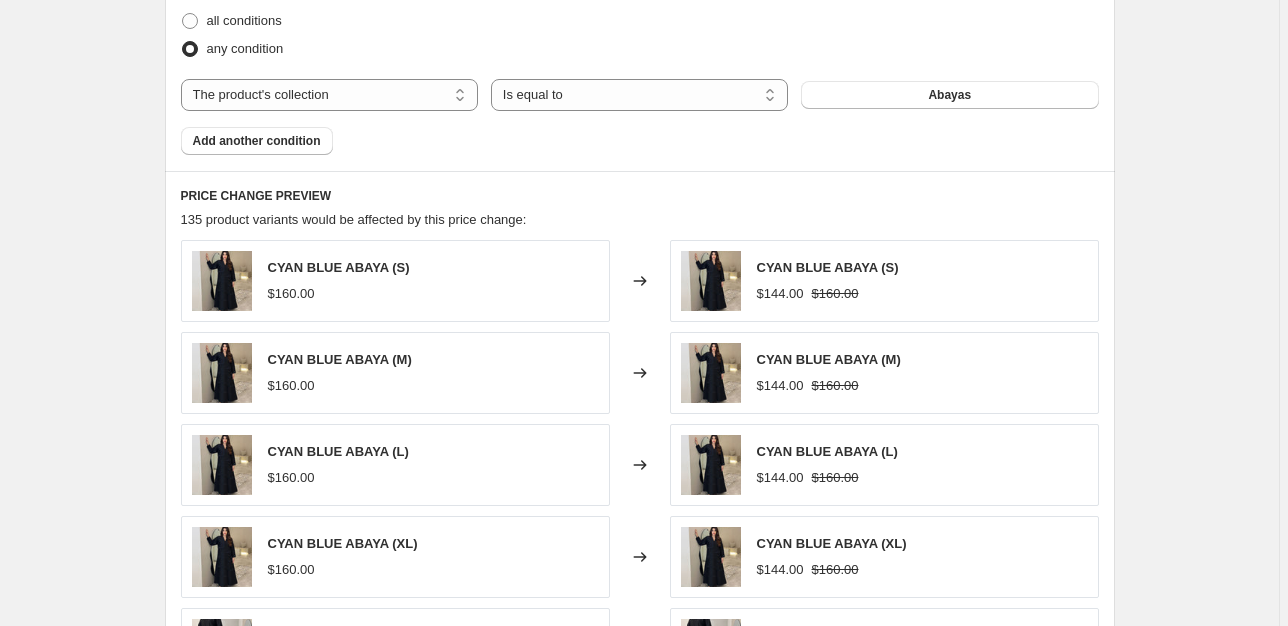 scroll, scrollTop: 1161, scrollLeft: 0, axis: vertical 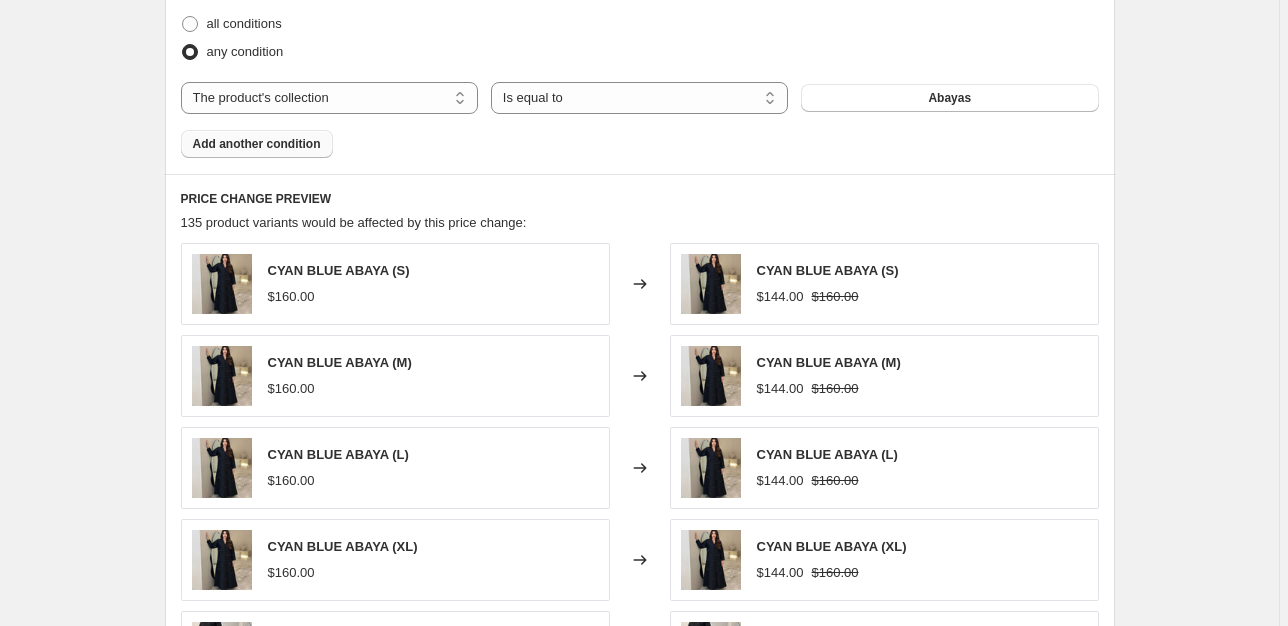 click on "Add another condition" at bounding box center [257, 144] 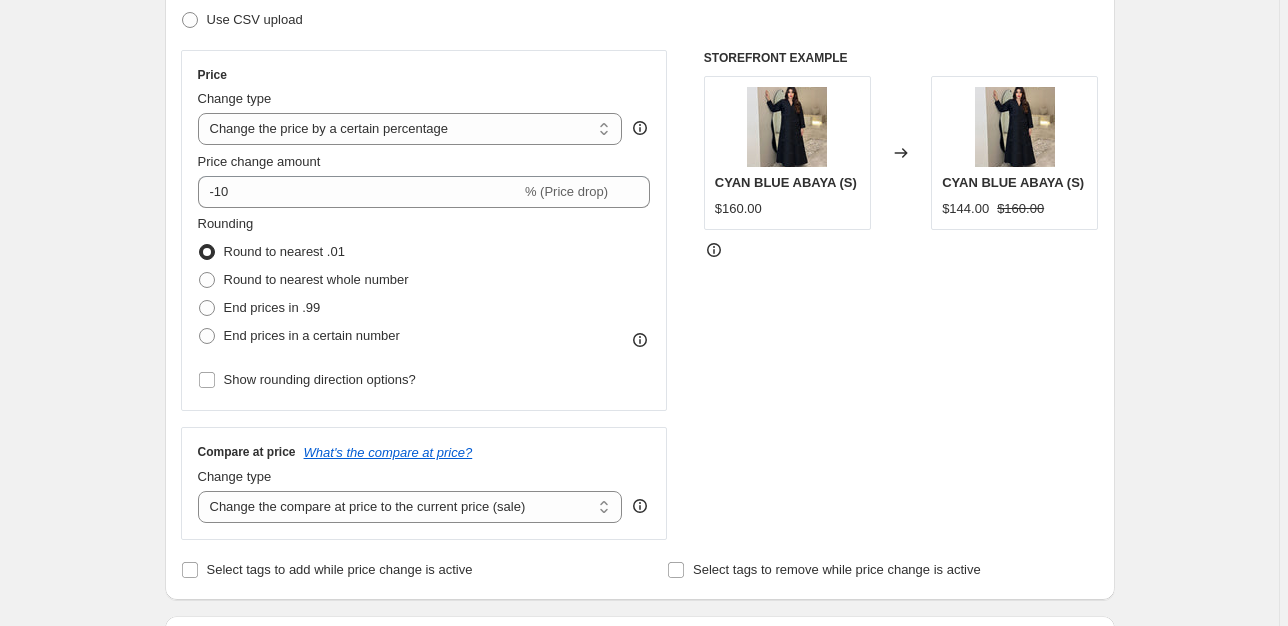 scroll, scrollTop: 316, scrollLeft: 0, axis: vertical 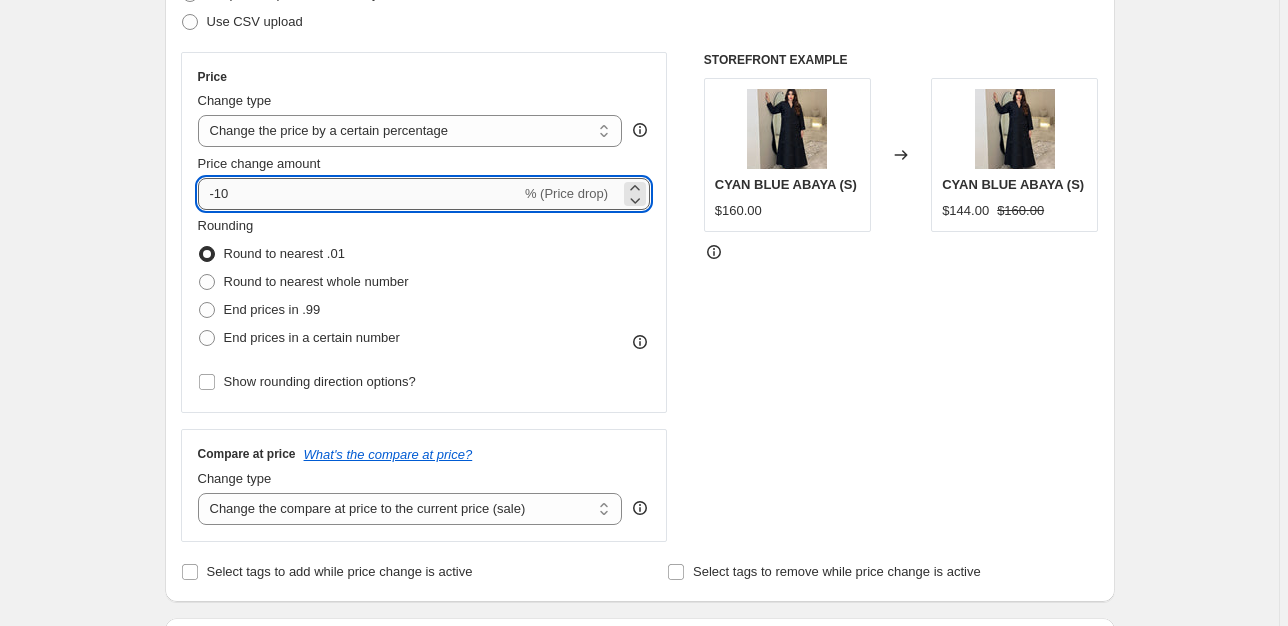 click on "-10" at bounding box center (359, 194) 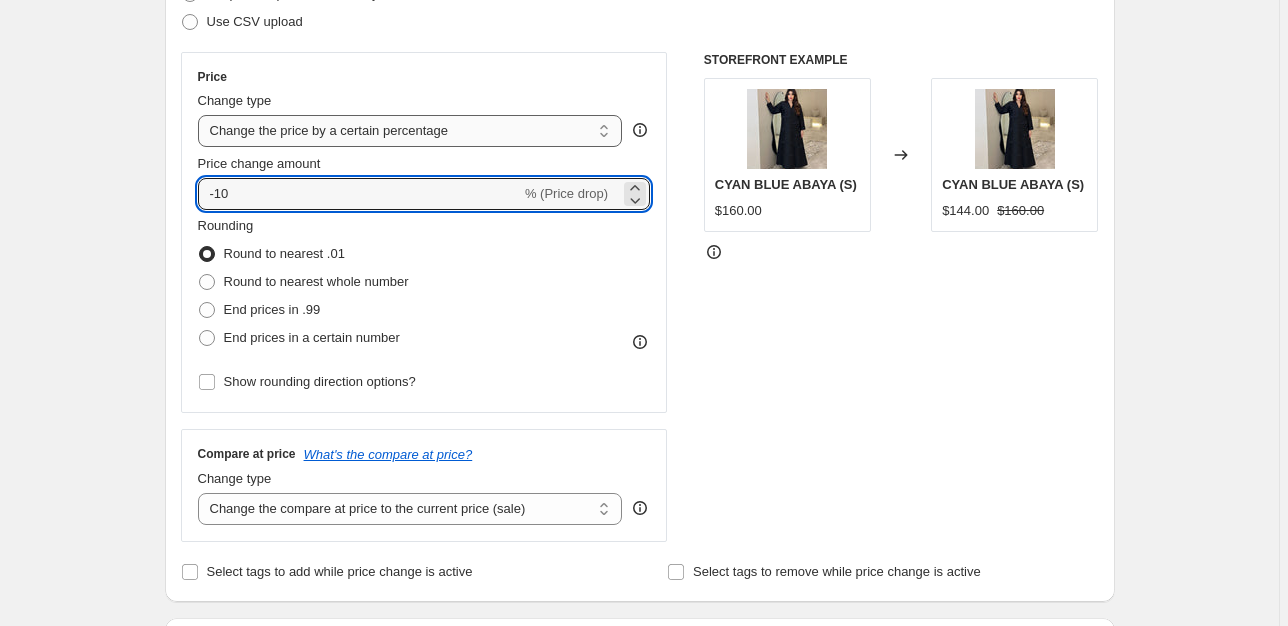 click on "Change the price to a certain amount Change the price by a certain amount Change the price by a certain percentage Change the price to the current compare at price (price before sale) Change the price by a certain amount relative to the compare at price Change the price by a certain percentage relative to the compare at price Don't change the price Change the price by a certain percentage relative to the cost per item Change price to certain cost margin" at bounding box center [410, 131] 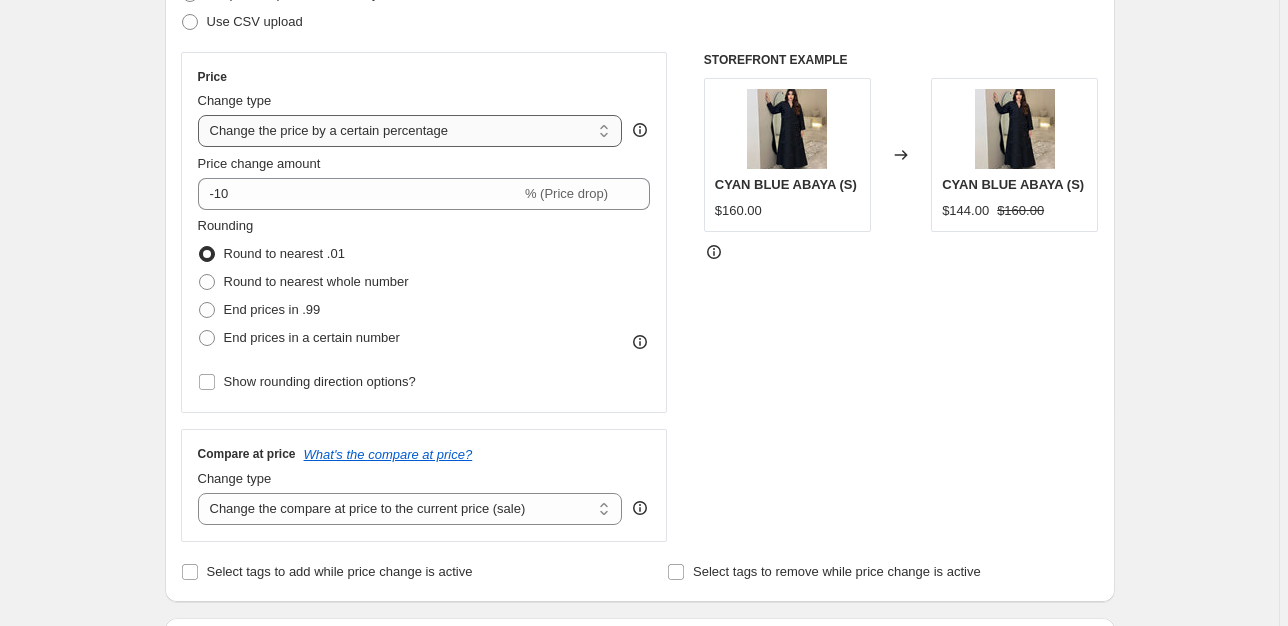select on "to" 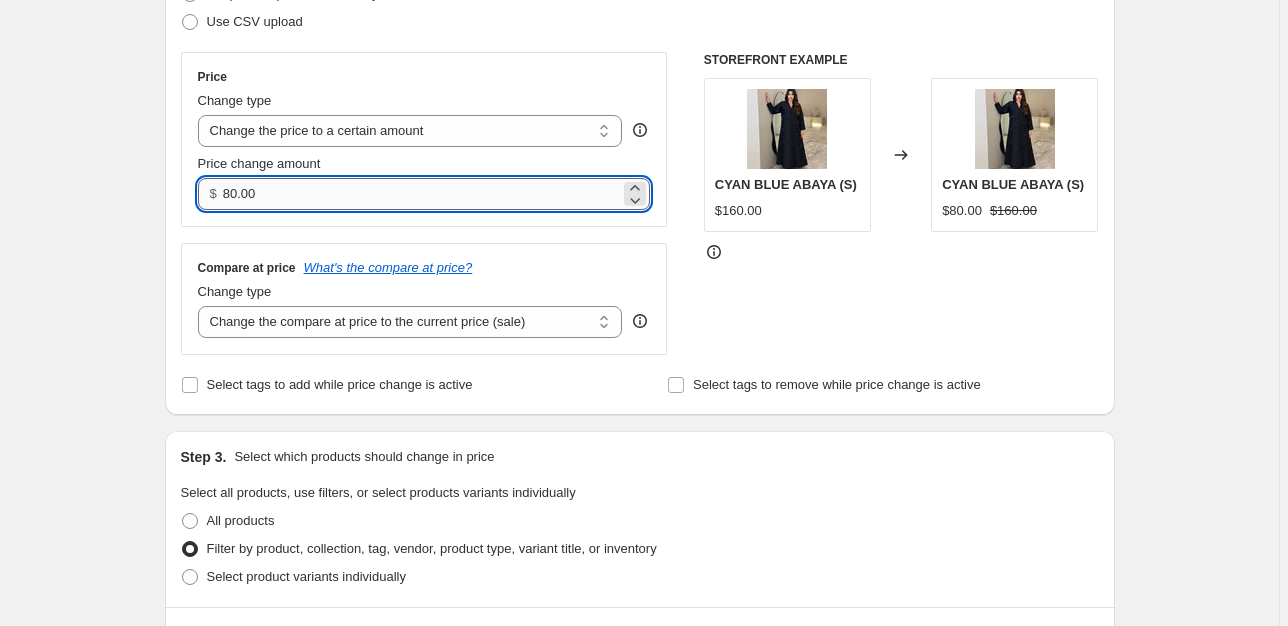 click on "80.00" at bounding box center (421, 194) 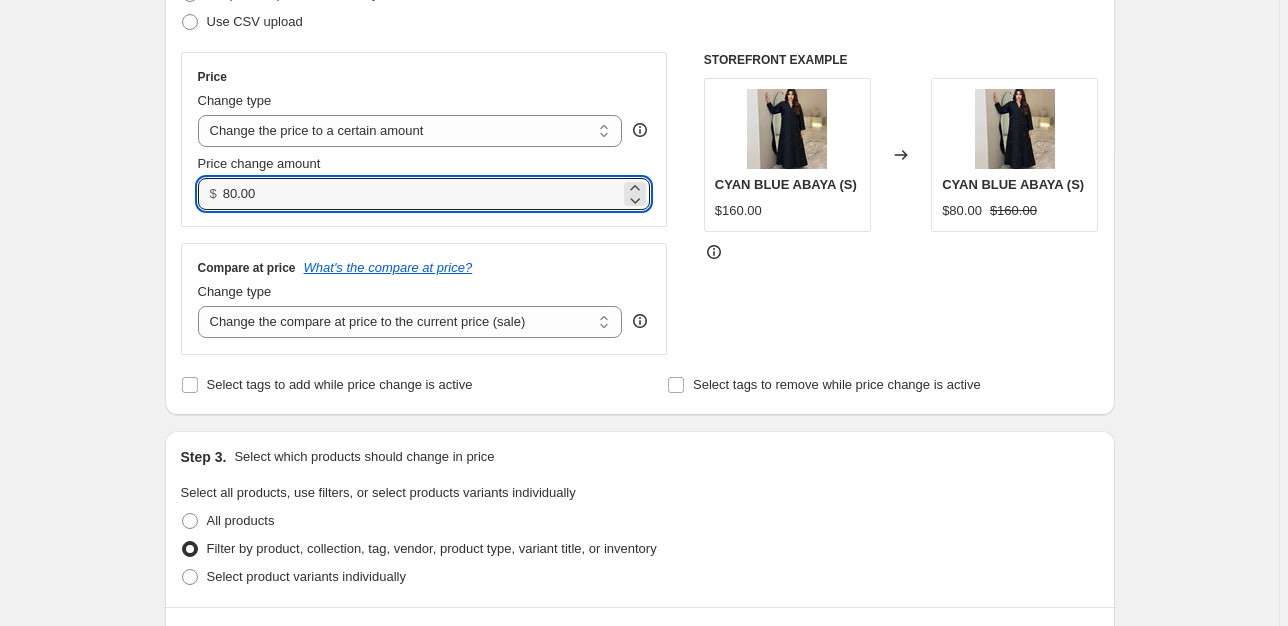drag, startPoint x: 304, startPoint y: 193, endPoint x: 124, endPoint y: 194, distance: 180.00278 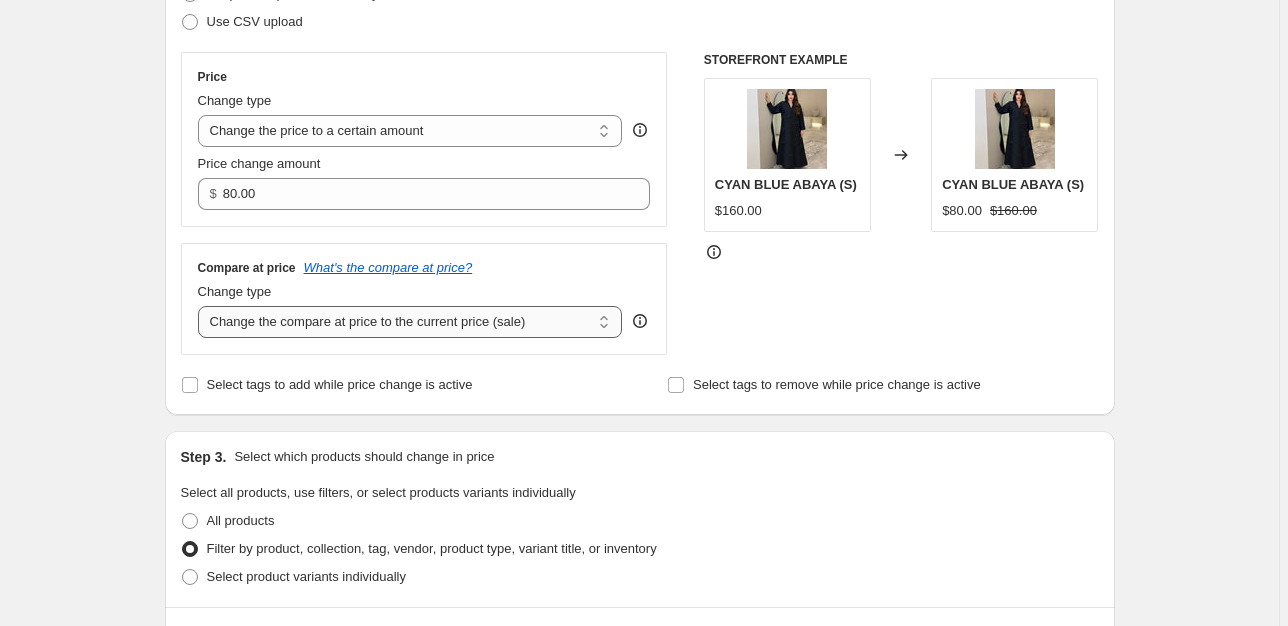 click on "Change the compare at price to the current price (sale) Change the compare at price to a certain amount Change the compare at price by a certain amount Change the compare at price by a certain percentage Change the compare at price by a certain amount relative to the actual price Change the compare at price by a certain percentage relative to the actual price Don't change the compare at price Remove the compare at price" at bounding box center (410, 322) 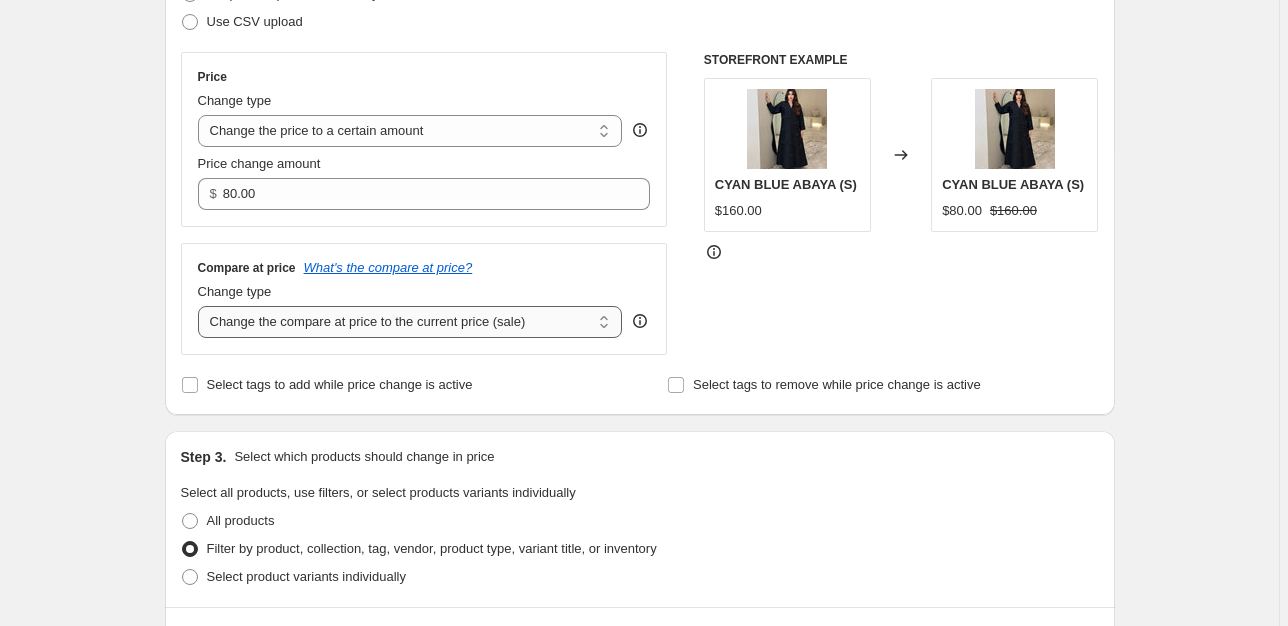 scroll, scrollTop: 0, scrollLeft: 0, axis: both 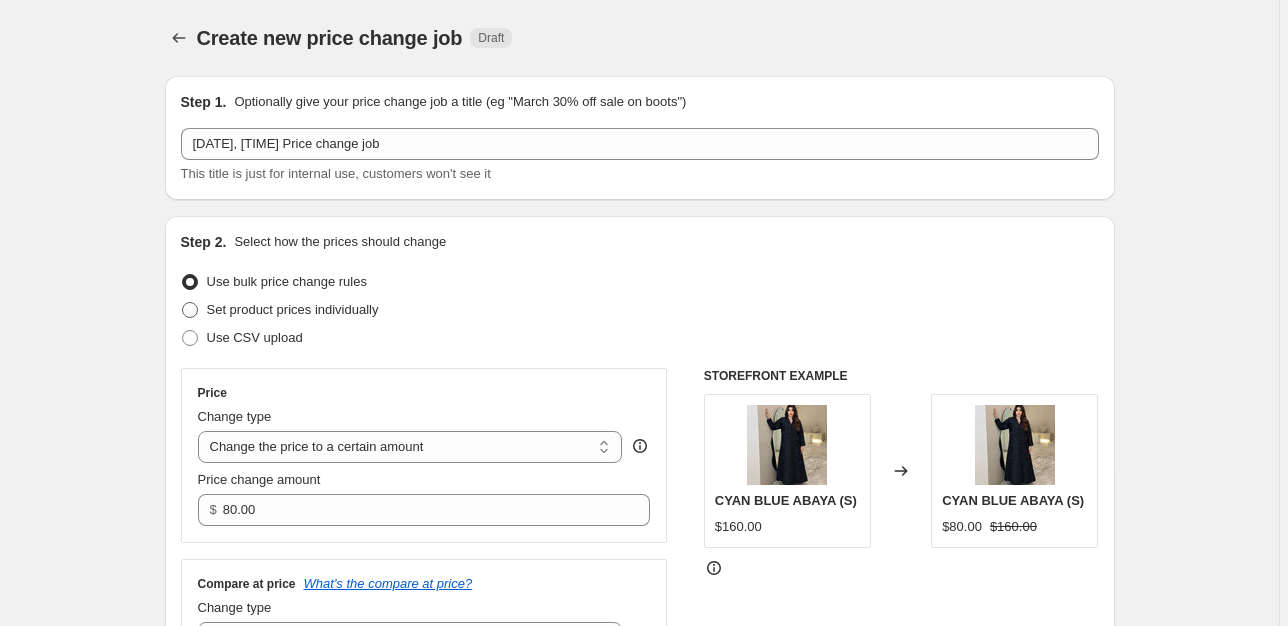 click on "Set product prices individually" at bounding box center (293, 309) 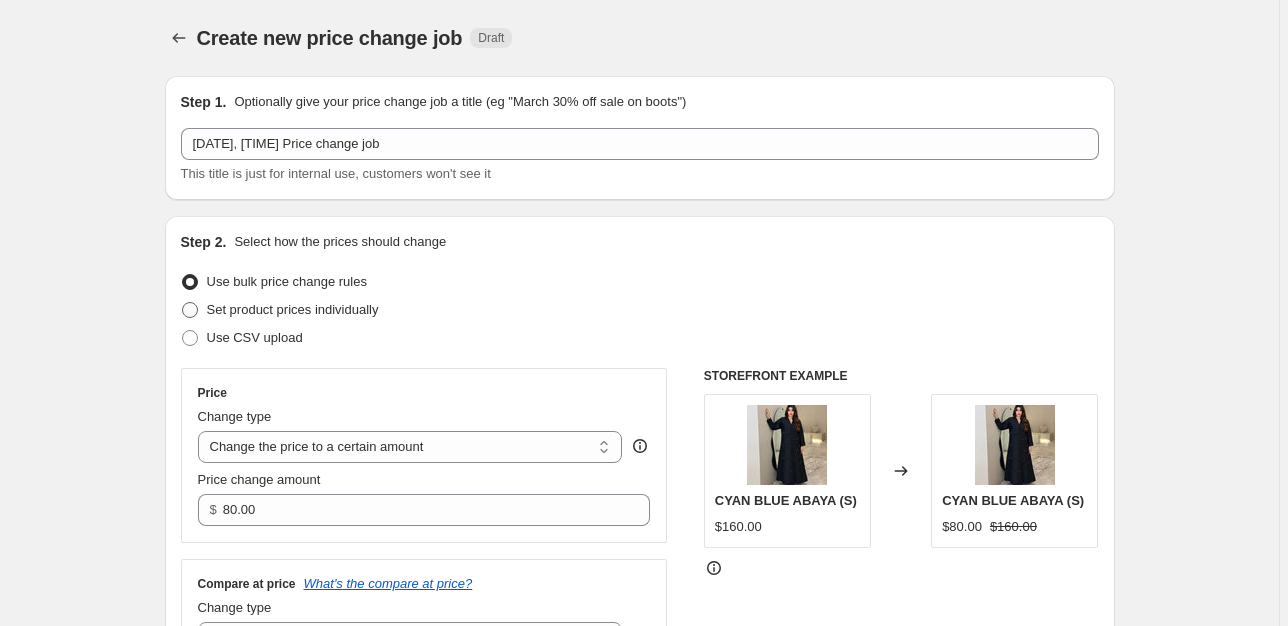 radio on "true" 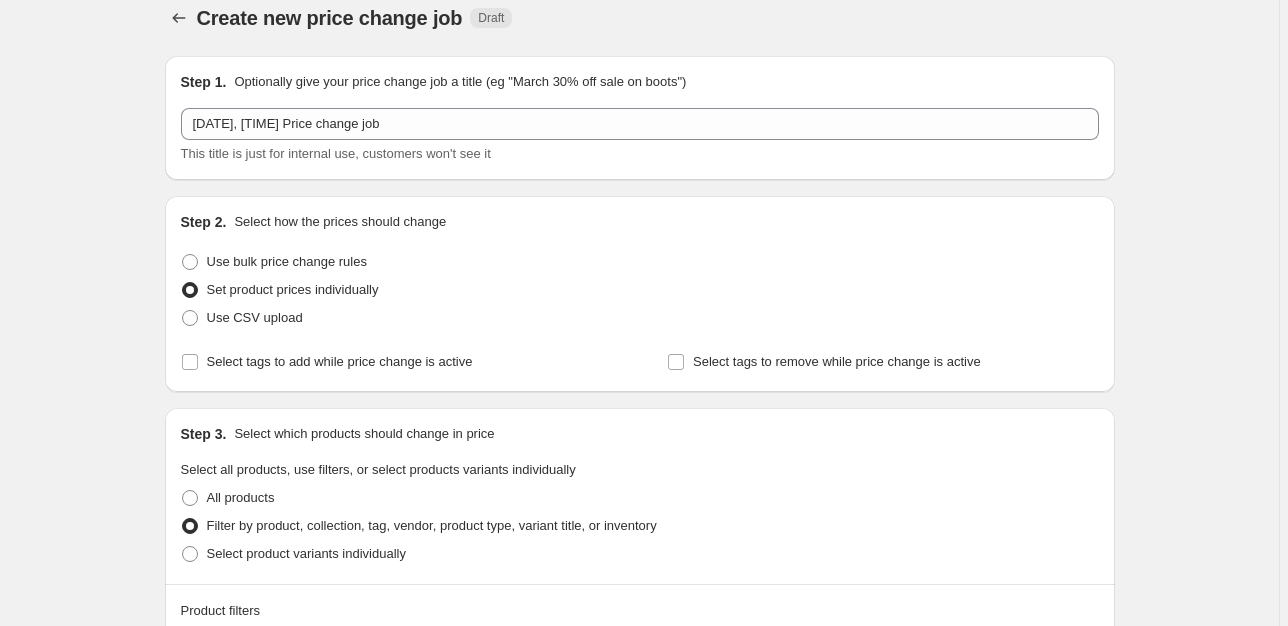 scroll, scrollTop: 0, scrollLeft: 0, axis: both 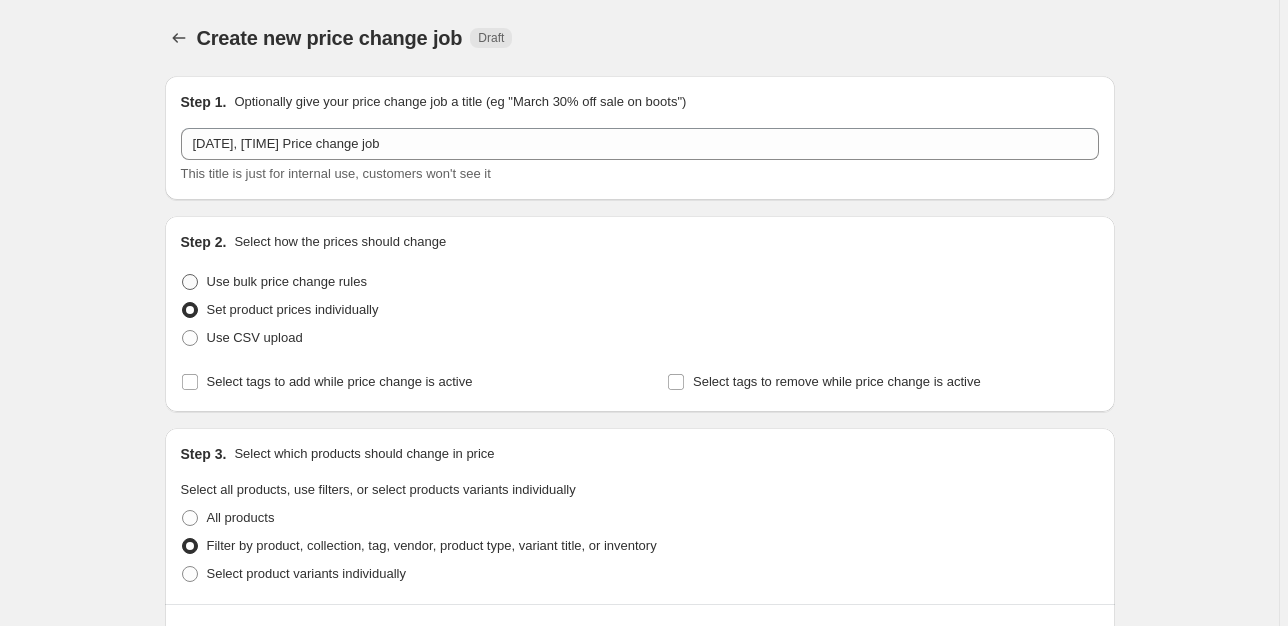 click on "Use bulk price change rules" at bounding box center (287, 281) 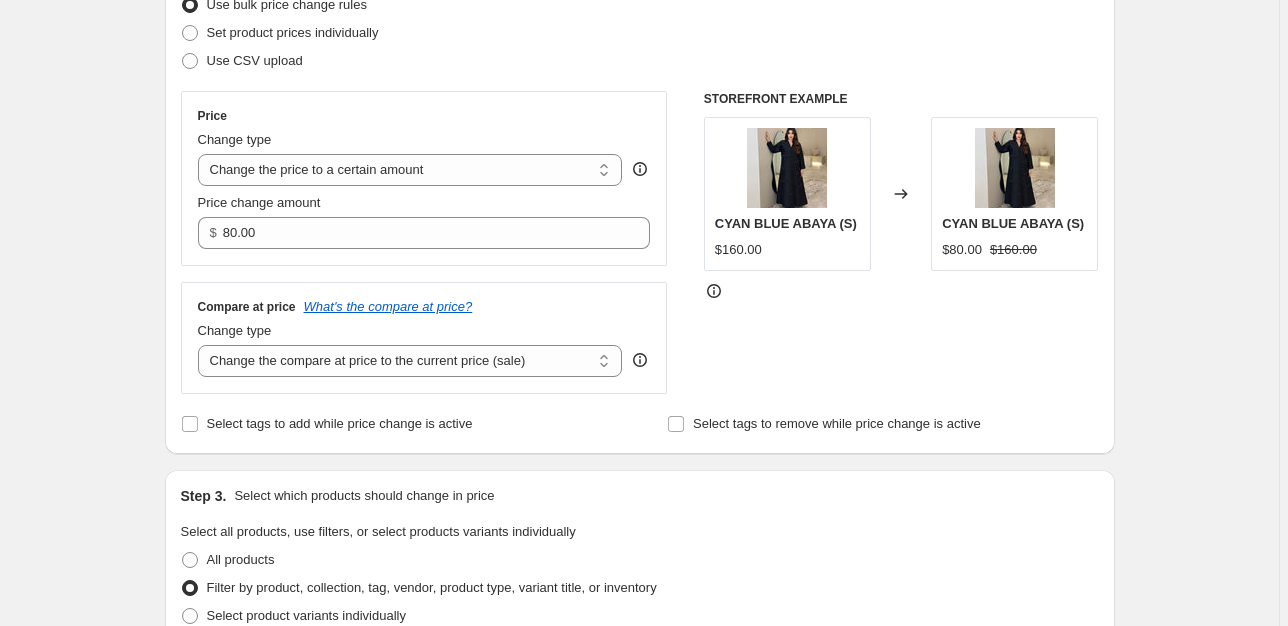 scroll, scrollTop: 316, scrollLeft: 0, axis: vertical 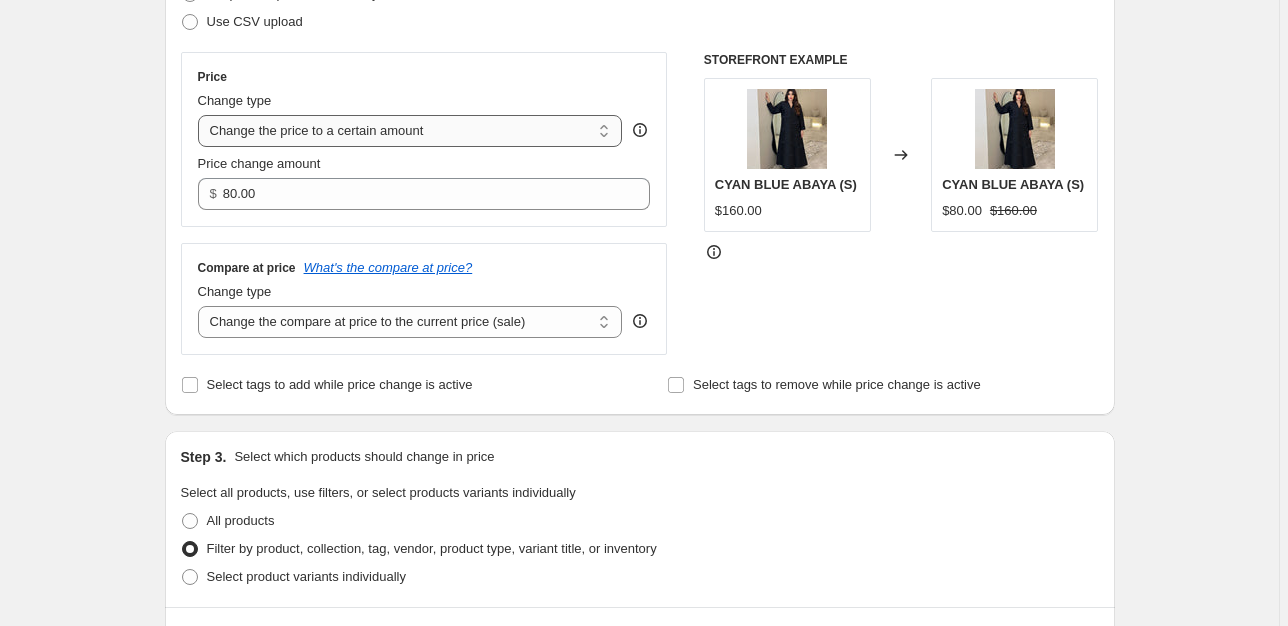 click on "Change the price to a certain amount Change the price by a certain amount Change the price by a certain percentage Change the price to the current compare at price (price before sale) Change the price by a certain amount relative to the compare at price Change the price by a certain percentage relative to the compare at price Don't change the price Change the price by a certain percentage relative to the cost per item Change price to certain cost margin" at bounding box center [410, 131] 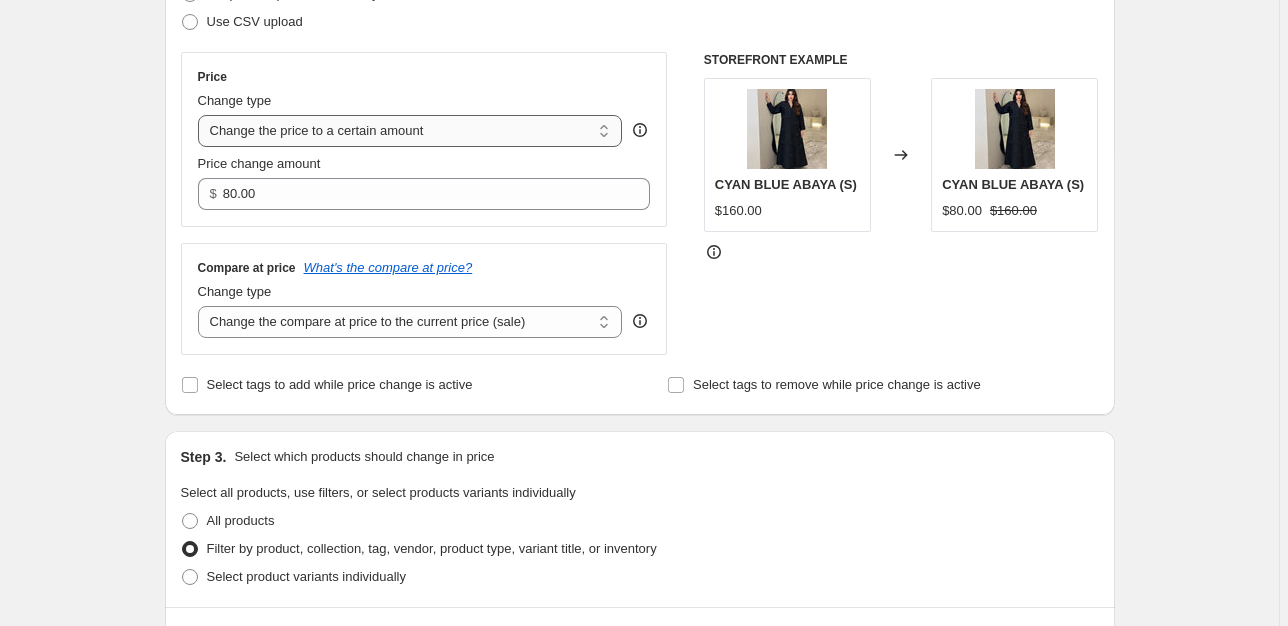 select on "by" 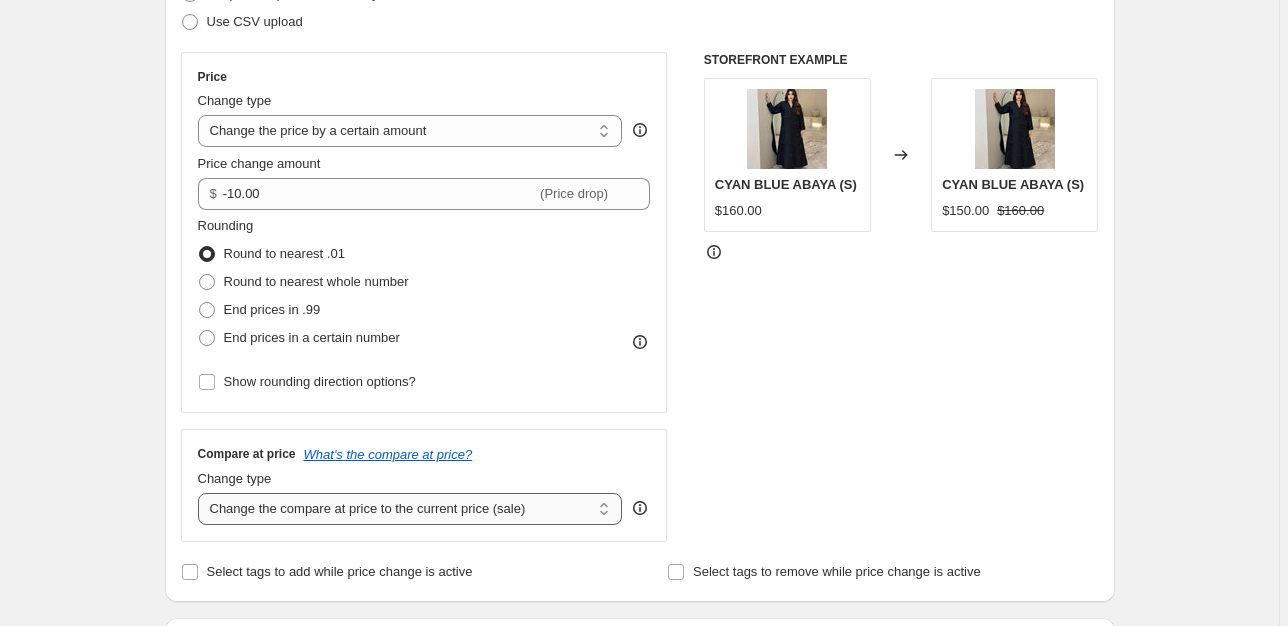 click on "Change the compare at price to the current price (sale) Change the compare at price to a certain amount Change the compare at price by a certain amount Change the compare at price by a certain percentage Change the compare at price by a certain amount relative to the actual price Change the compare at price by a certain percentage relative to the actual price Don't change the compare at price Remove the compare at price" at bounding box center [410, 509] 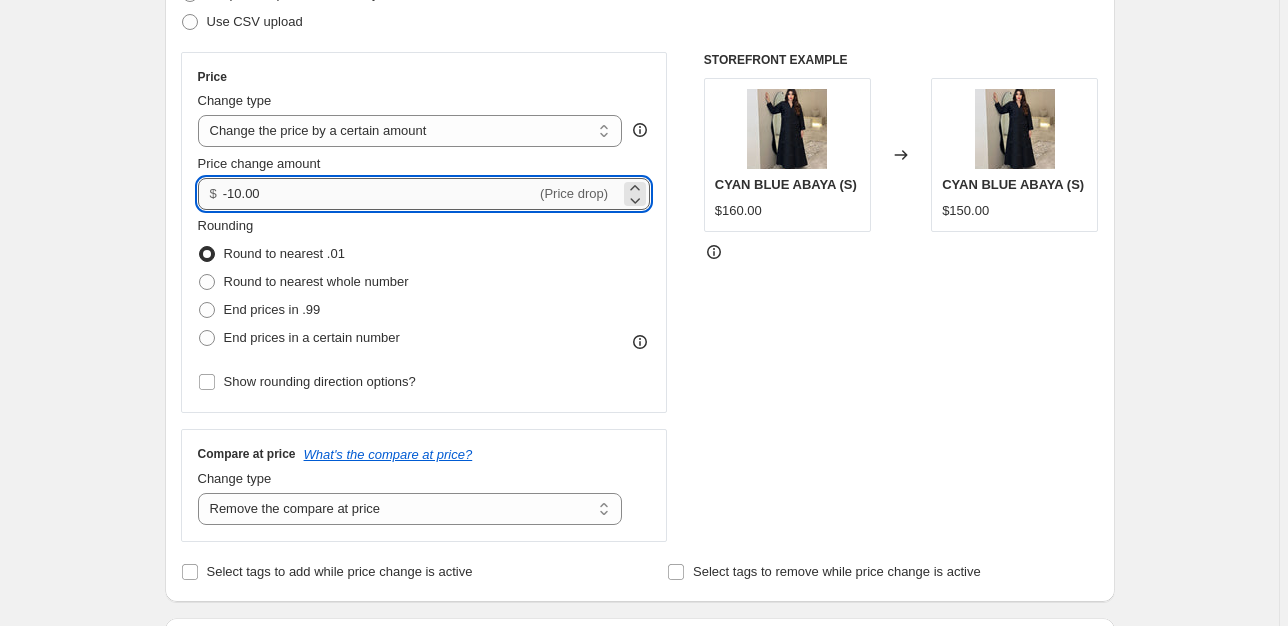 click on "-10.00" at bounding box center (379, 194) 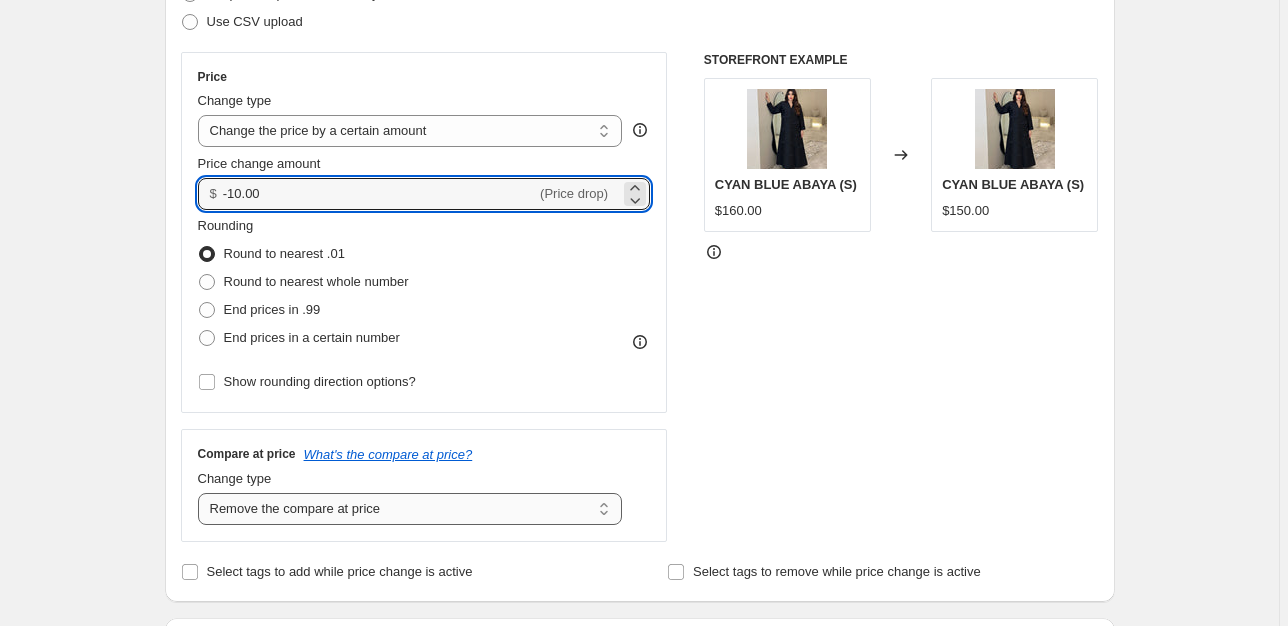 click on "Change the compare at price to the current price (sale) Change the compare at price to a certain amount Change the compare at price by a certain amount Change the compare at price by a certain percentage Change the compare at price by a certain amount relative to the actual price Change the compare at price by a certain percentage relative to the actual price Don't change the compare at price Remove the compare at price" at bounding box center (410, 509) 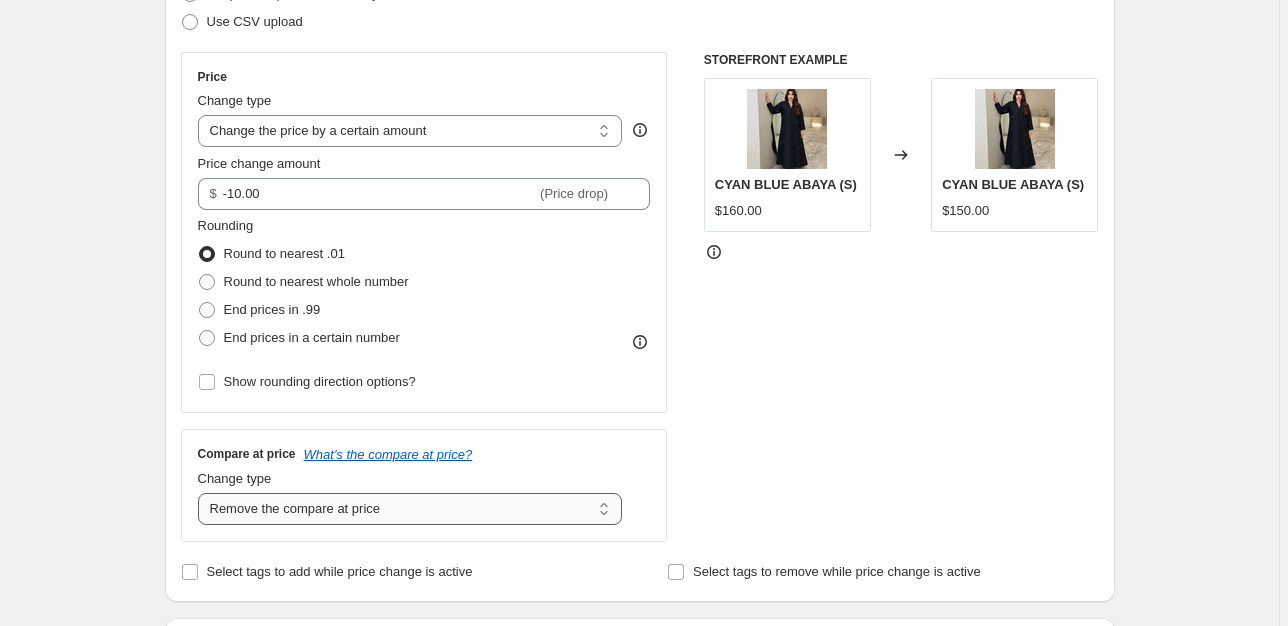 select on "no_change" 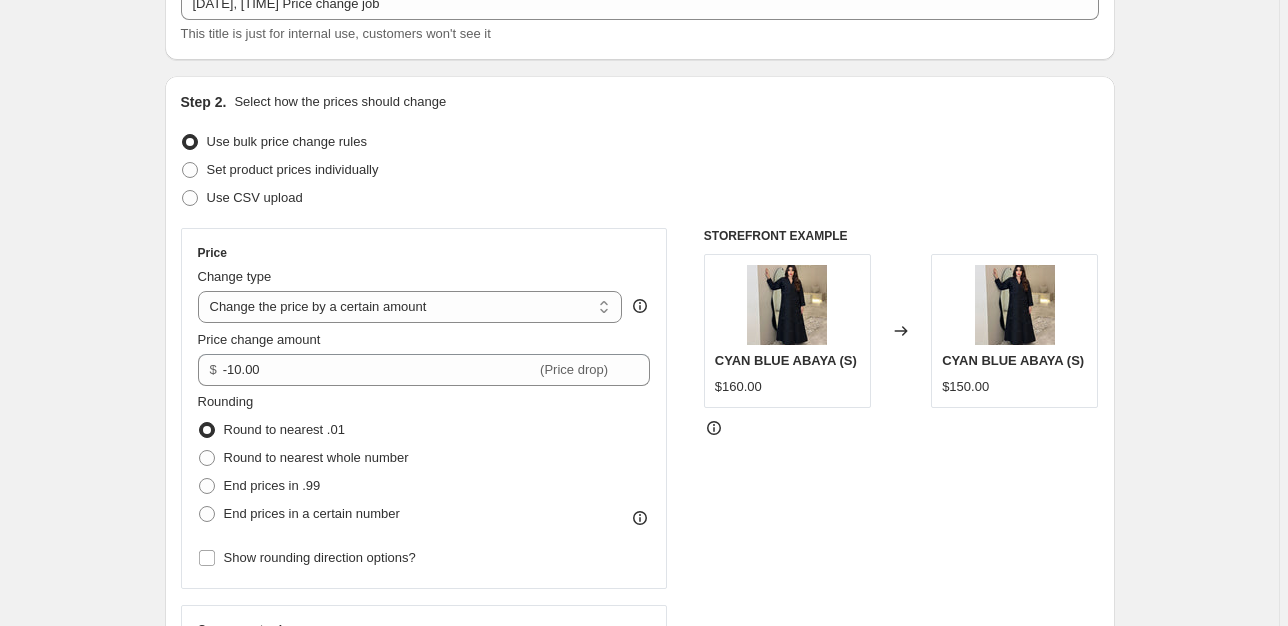 scroll, scrollTop: 0, scrollLeft: 0, axis: both 